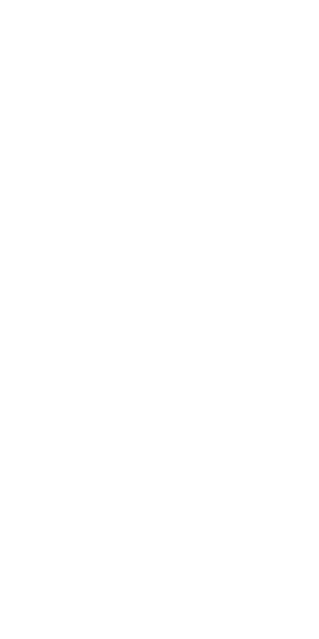 scroll, scrollTop: 0, scrollLeft: 0, axis: both 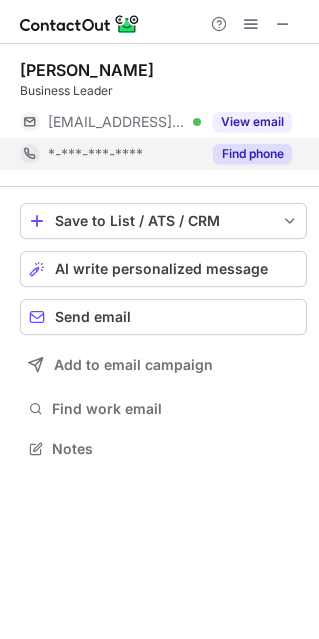 click on "Find phone" at bounding box center [252, 154] 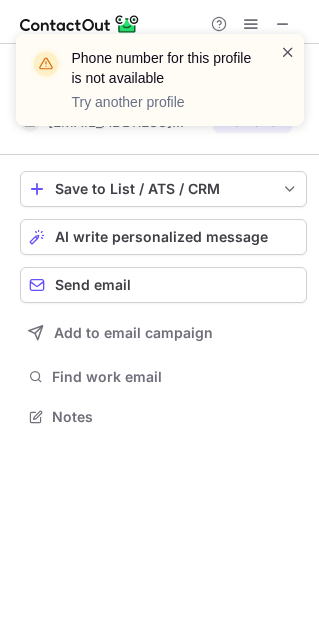 scroll, scrollTop: 402, scrollLeft: 318, axis: both 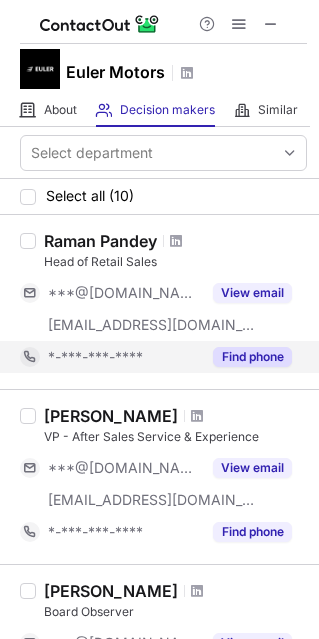 click on "Find phone" at bounding box center [252, 357] 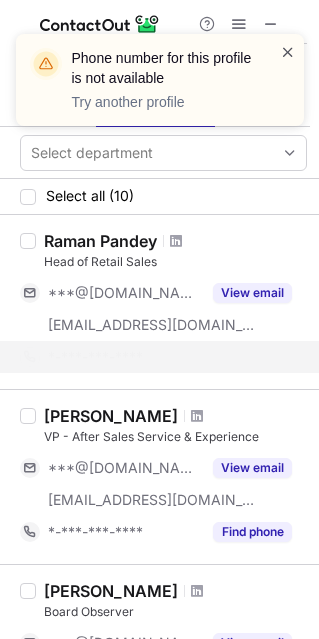 click at bounding box center (288, 52) 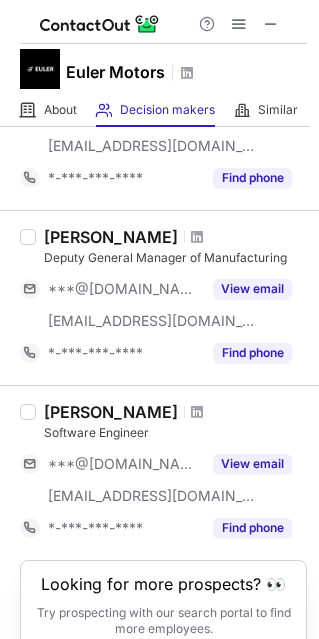 scroll, scrollTop: 1441, scrollLeft: 0, axis: vertical 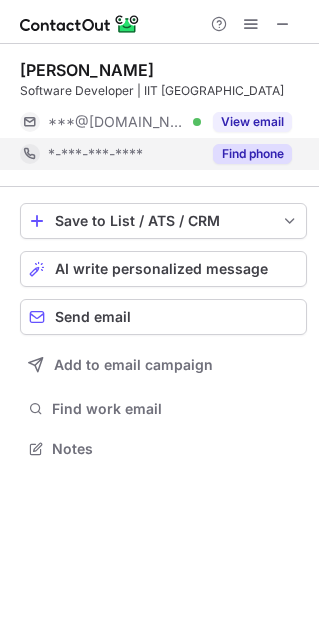 click on "Find phone" at bounding box center (252, 154) 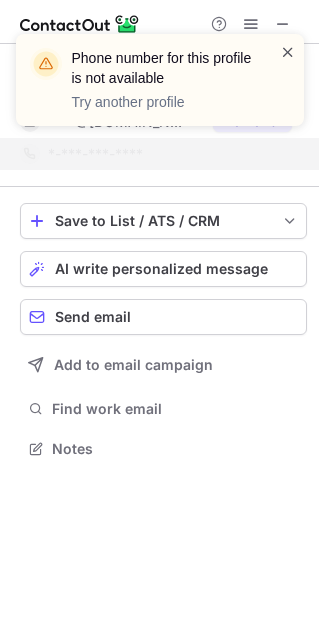 click at bounding box center (288, 52) 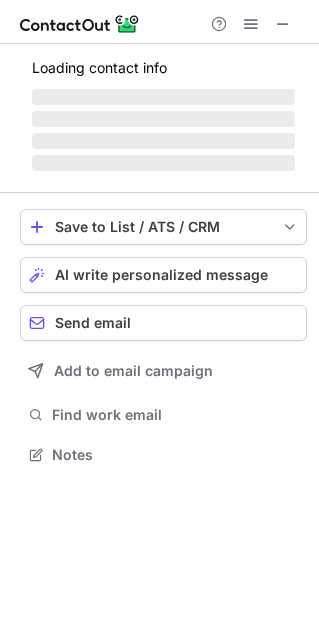 scroll, scrollTop: 442, scrollLeft: 318, axis: both 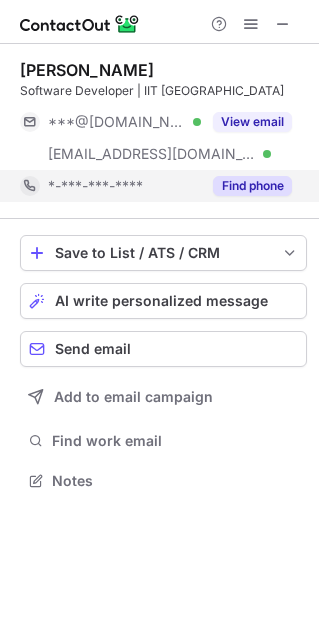 click on "Find phone" at bounding box center (252, 186) 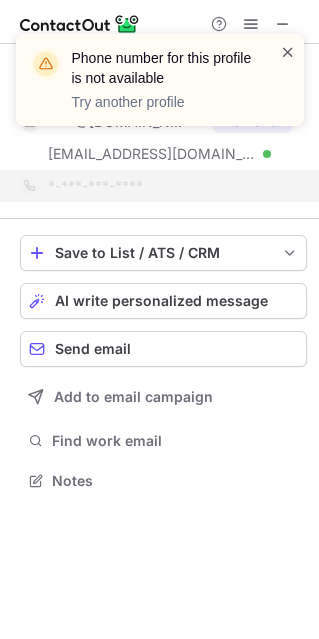 click at bounding box center [288, 52] 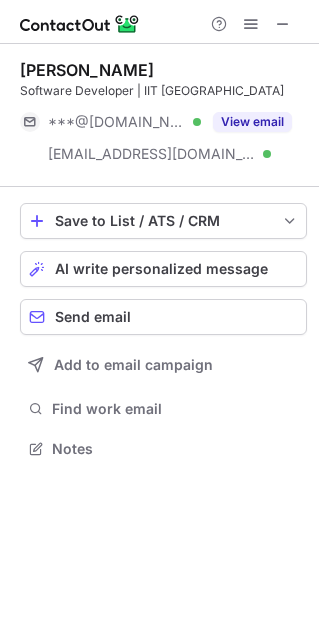 scroll, scrollTop: 434, scrollLeft: 318, axis: both 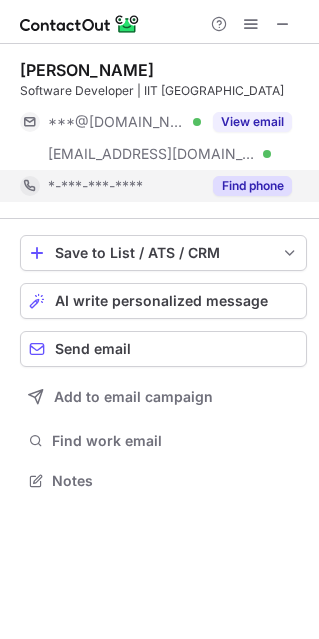 click on "Find phone" at bounding box center (252, 186) 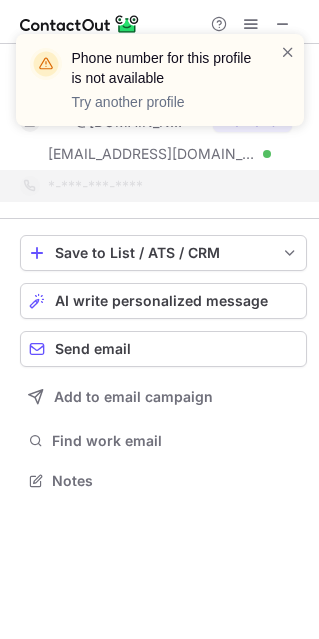 click on "Phone number for this profile is not available Try another profile" at bounding box center [152, 80] 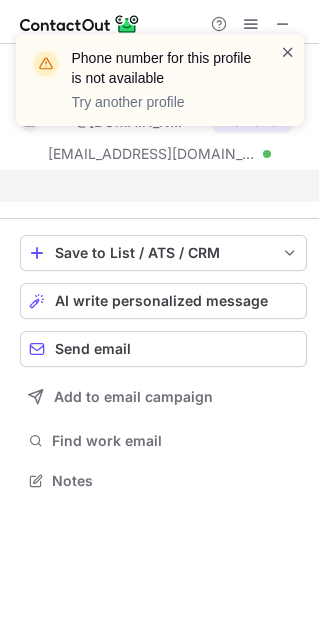 scroll, scrollTop: 434, scrollLeft: 318, axis: both 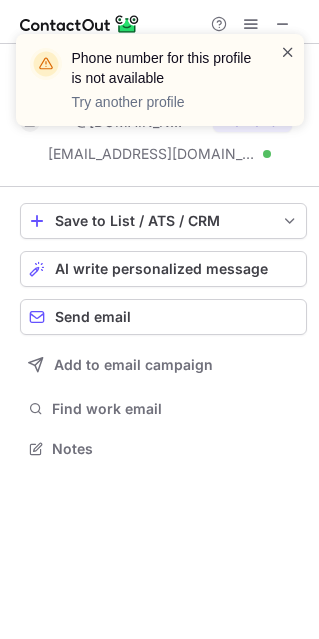 click at bounding box center [288, 52] 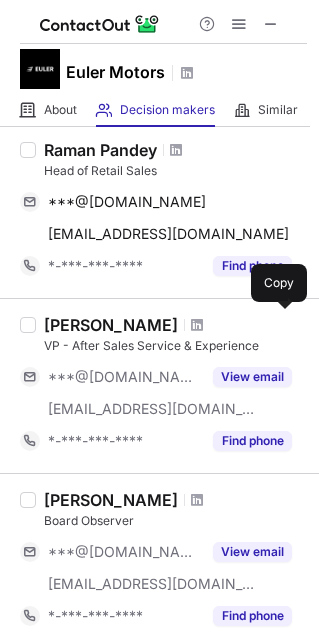 scroll, scrollTop: 90, scrollLeft: 0, axis: vertical 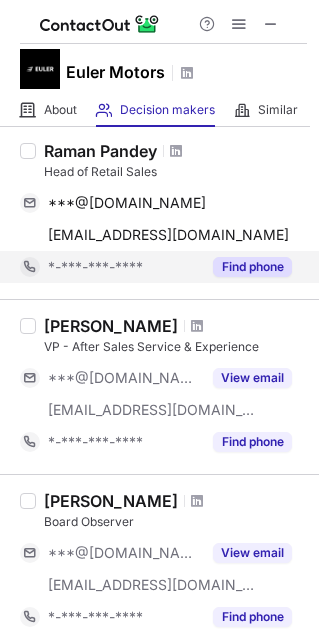 click on "Find phone" at bounding box center [252, 267] 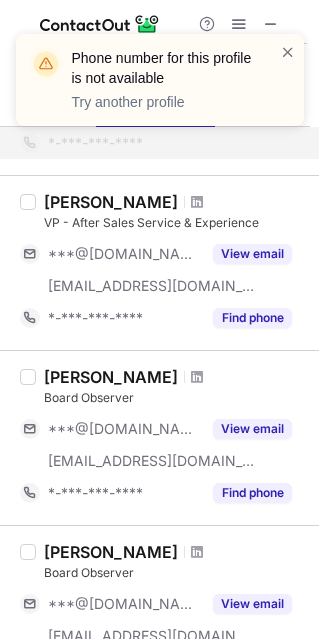 scroll, scrollTop: 216, scrollLeft: 0, axis: vertical 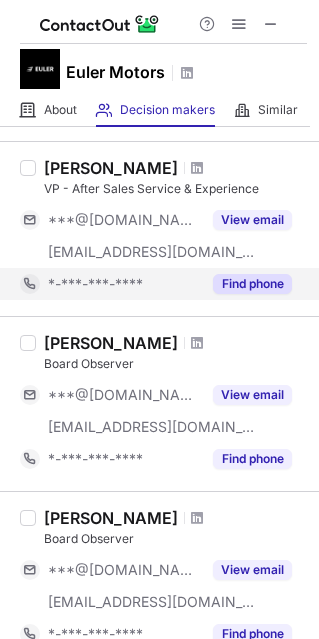 click on "Find phone" at bounding box center [252, 284] 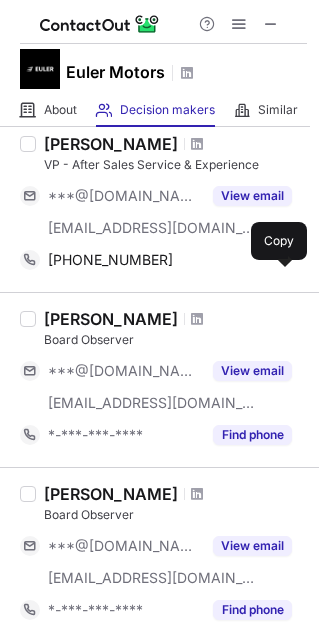 scroll, scrollTop: 245, scrollLeft: 0, axis: vertical 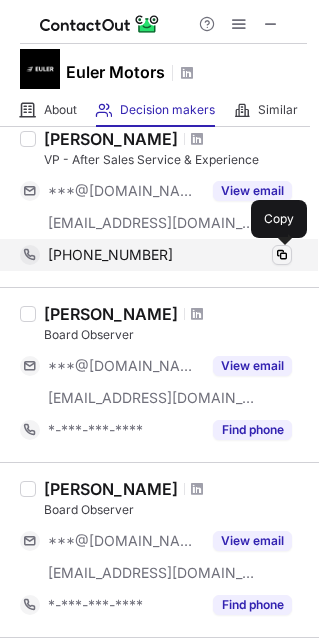 click at bounding box center (282, 255) 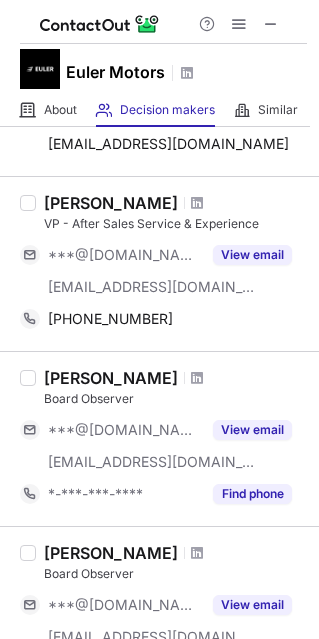 scroll, scrollTop: 168, scrollLeft: 0, axis: vertical 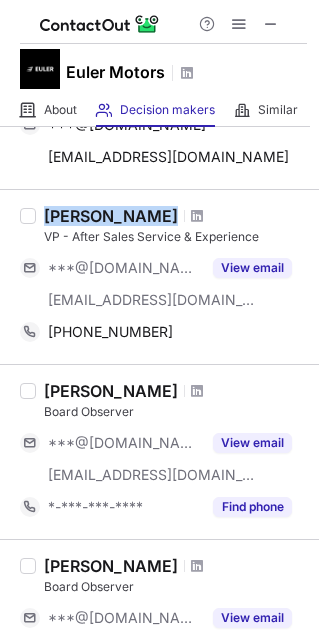 drag, startPoint x: 47, startPoint y: 212, endPoint x: 213, endPoint y: 207, distance: 166.07529 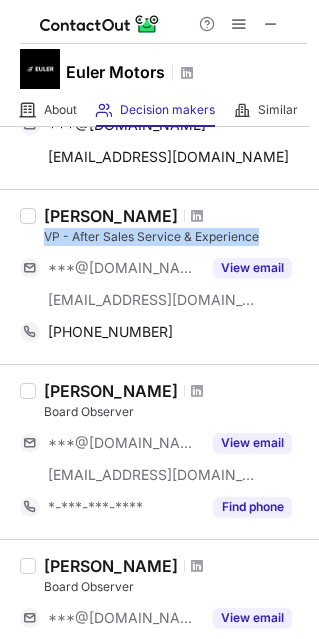 drag, startPoint x: 45, startPoint y: 233, endPoint x: 268, endPoint y: 237, distance: 223.03587 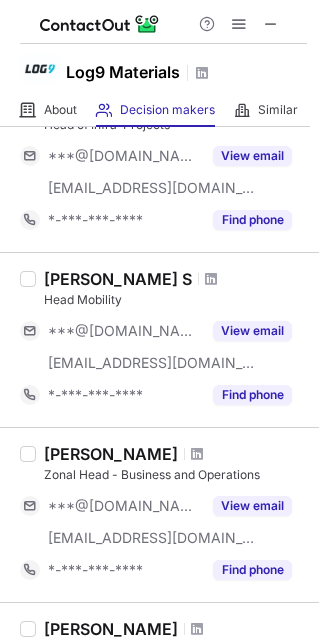scroll, scrollTop: 1166, scrollLeft: 0, axis: vertical 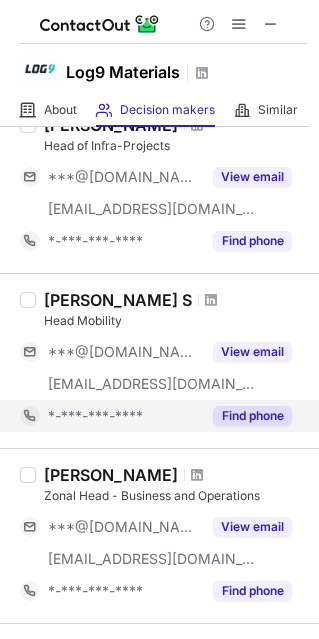 click on "Find phone" at bounding box center [252, 416] 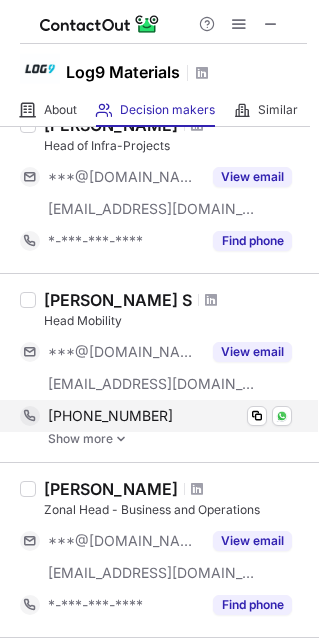 click on "+919999041605" at bounding box center [170, 416] 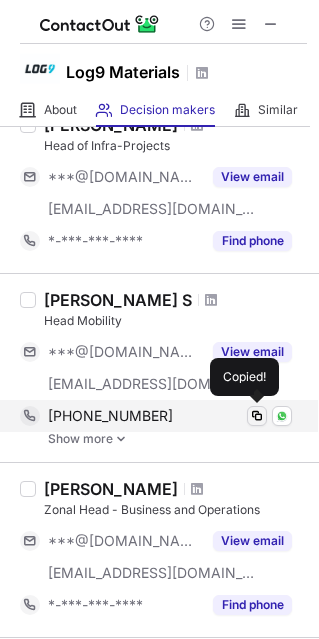 click at bounding box center [257, 416] 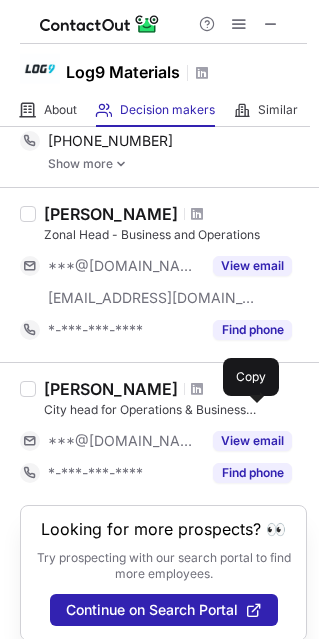 scroll, scrollTop: 1455, scrollLeft: 0, axis: vertical 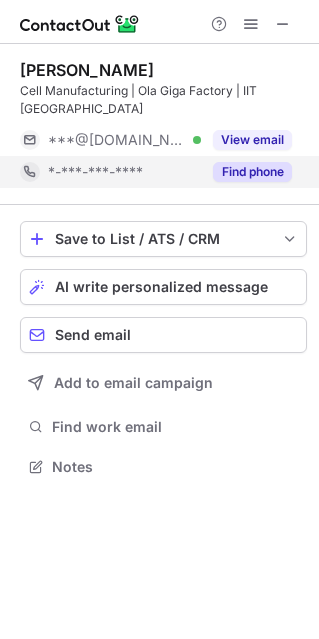 click on "Find phone" at bounding box center [252, 172] 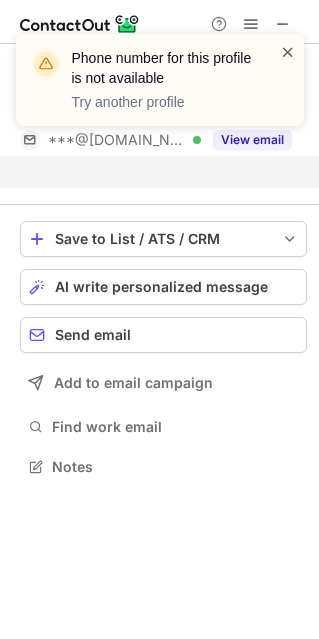 click at bounding box center [288, 52] 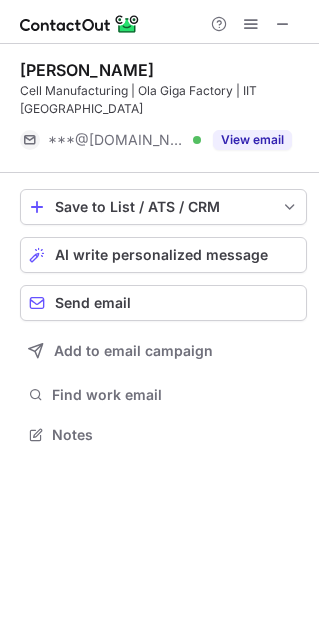 scroll, scrollTop: 402, scrollLeft: 318, axis: both 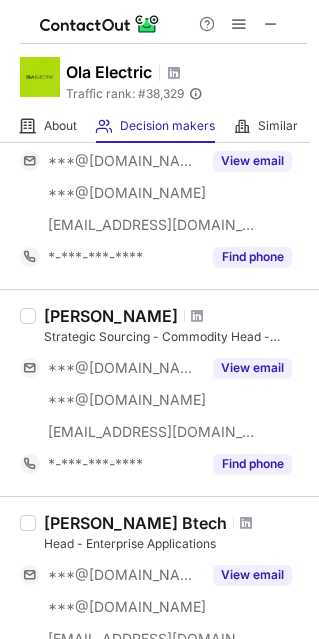 click on "Vinay Pandey" at bounding box center (111, 316) 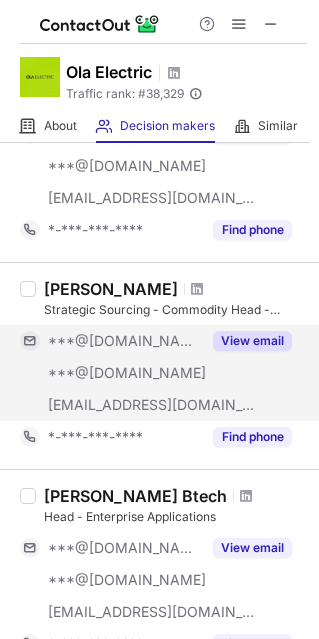scroll, scrollTop: 317, scrollLeft: 0, axis: vertical 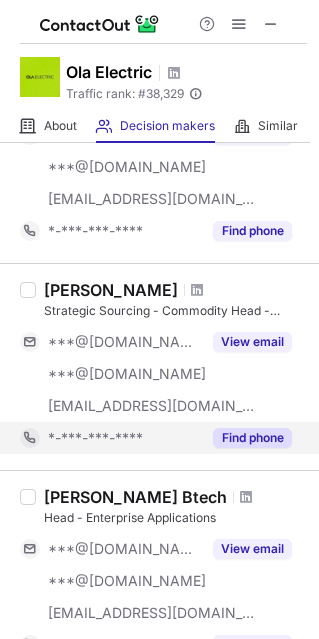 click on "Find phone" at bounding box center [252, 438] 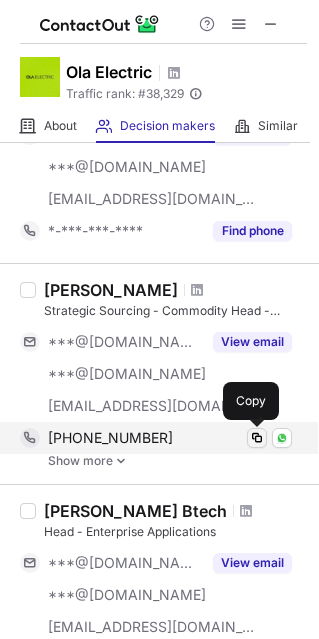 click at bounding box center (257, 438) 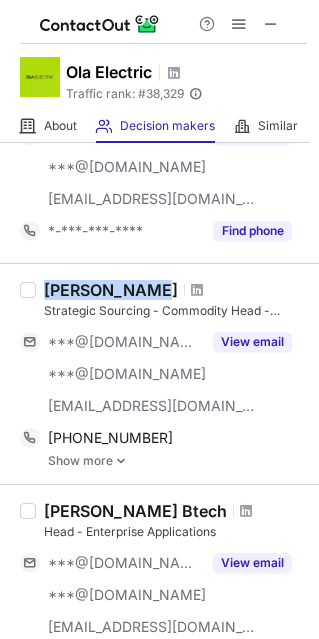 drag, startPoint x: 43, startPoint y: 285, endPoint x: 158, endPoint y: 270, distance: 115.97414 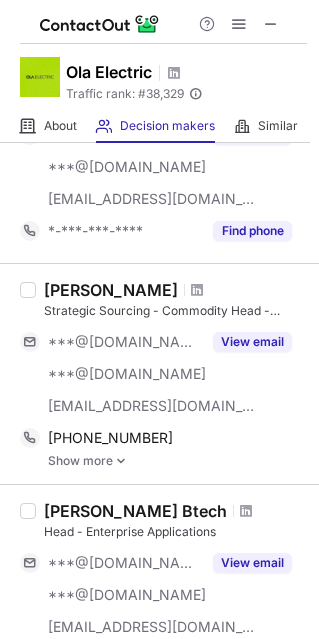 click on "Strategic Sourcing - Commodity Head - Battery  Pack & Li-Ion Cells" at bounding box center [175, 311] 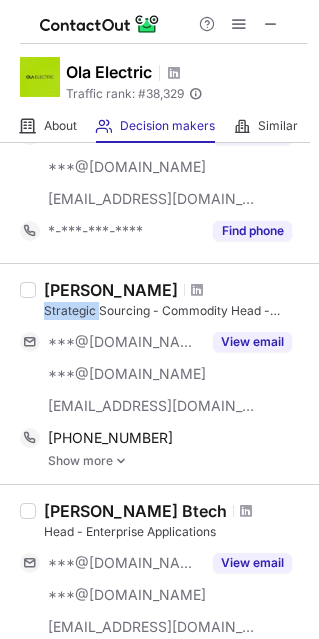 click on "Strategic Sourcing - Commodity Head - Battery  Pack & Li-Ion Cells" at bounding box center [175, 311] 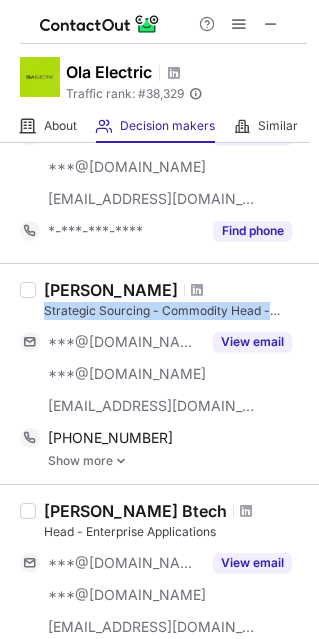 click on "Strategic Sourcing - Commodity Head - Battery  Pack & Li-Ion Cells" at bounding box center [175, 311] 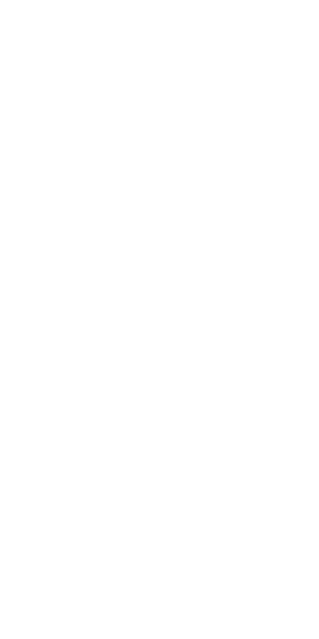 scroll, scrollTop: 0, scrollLeft: 0, axis: both 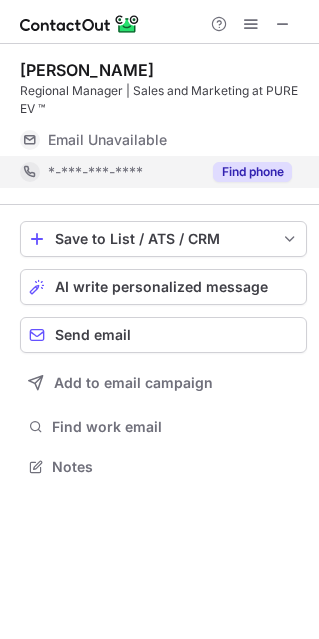 click on "Find phone" at bounding box center [252, 172] 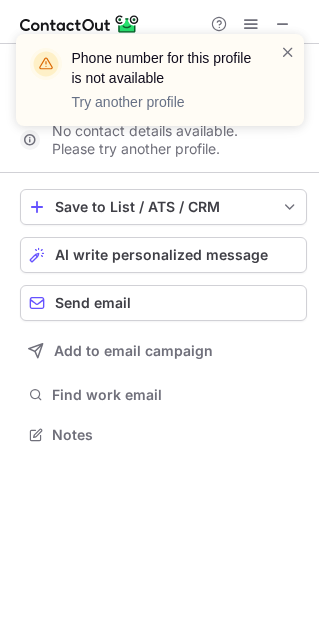 scroll, scrollTop: 421, scrollLeft: 318, axis: both 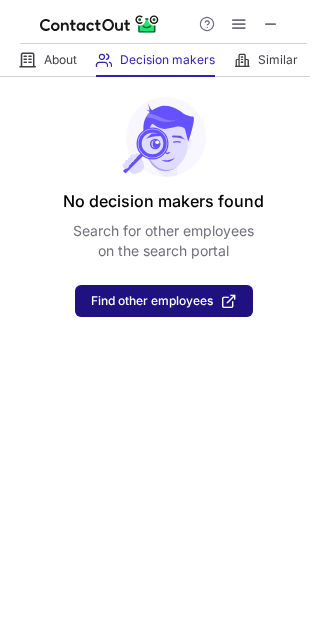 click on "Find other employees" at bounding box center (152, 301) 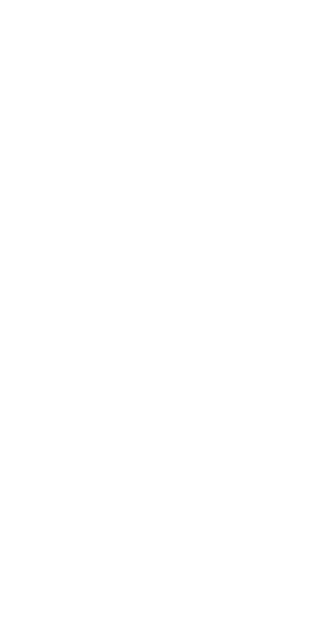 scroll, scrollTop: 0, scrollLeft: 0, axis: both 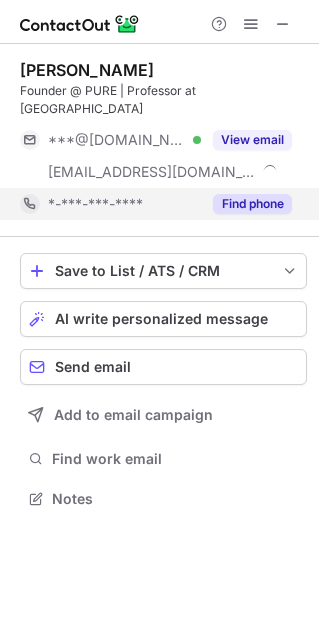 click on "Find phone" at bounding box center (252, 204) 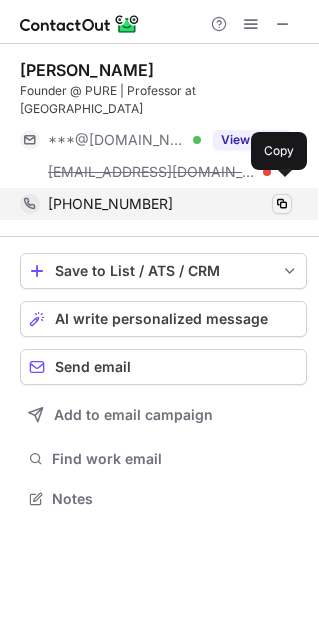 click at bounding box center (282, 204) 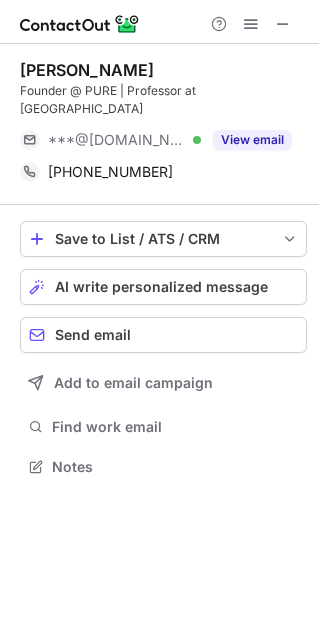 scroll, scrollTop: 434, scrollLeft: 318, axis: both 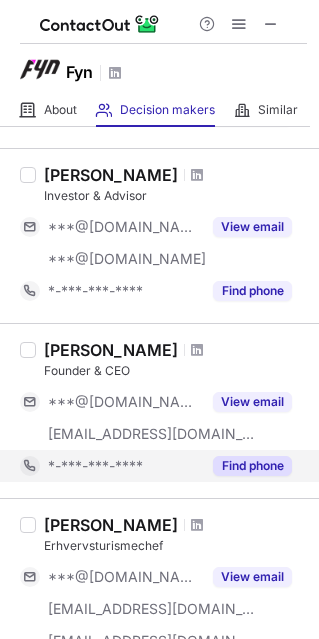 click on "Find phone" at bounding box center (252, 466) 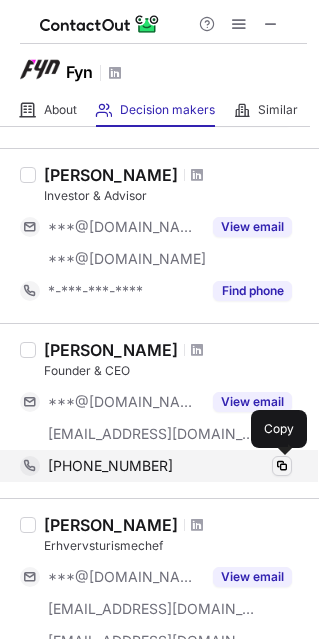 click at bounding box center [282, 466] 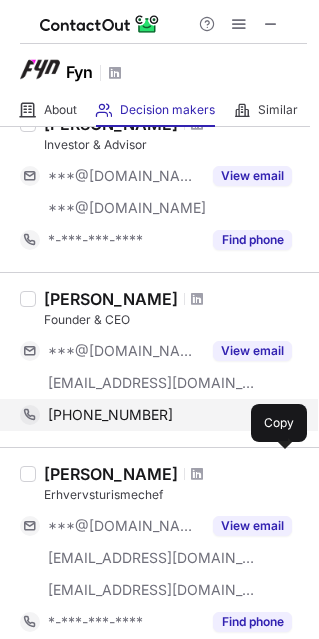 scroll, scrollTop: 293, scrollLeft: 0, axis: vertical 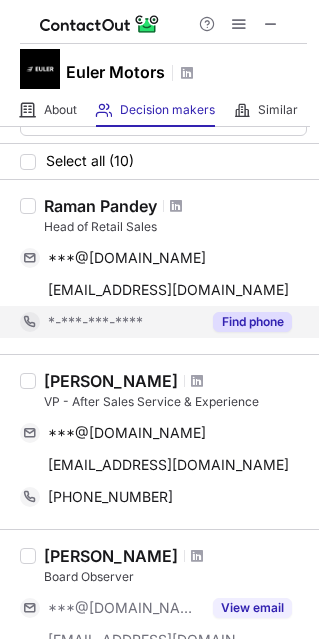 click on "Find phone" at bounding box center (252, 322) 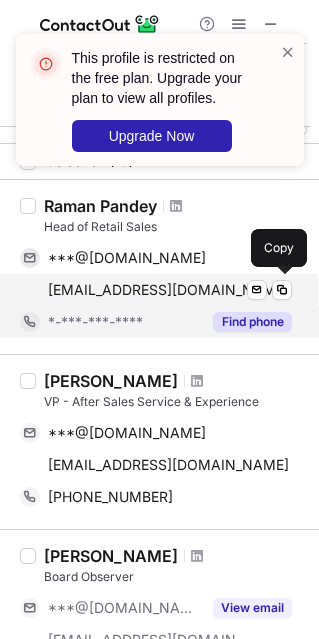scroll, scrollTop: 86, scrollLeft: 0, axis: vertical 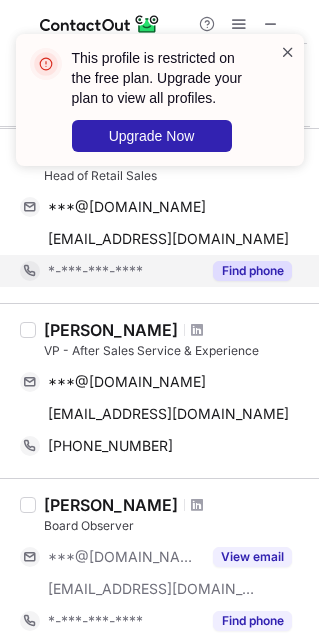click at bounding box center (288, 52) 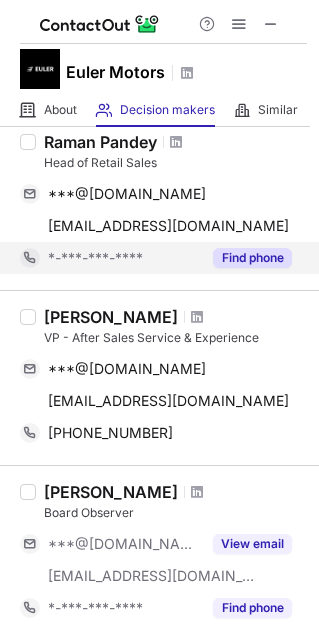 scroll, scrollTop: 0, scrollLeft: 0, axis: both 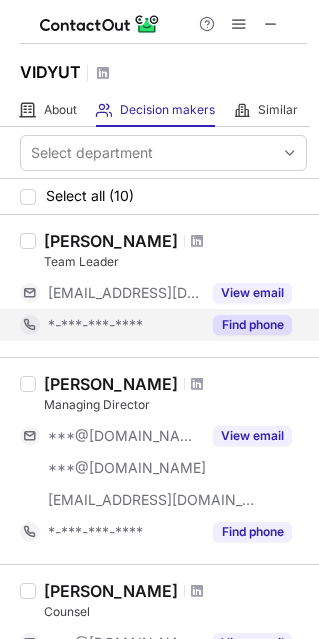 click on "Find phone" at bounding box center (252, 325) 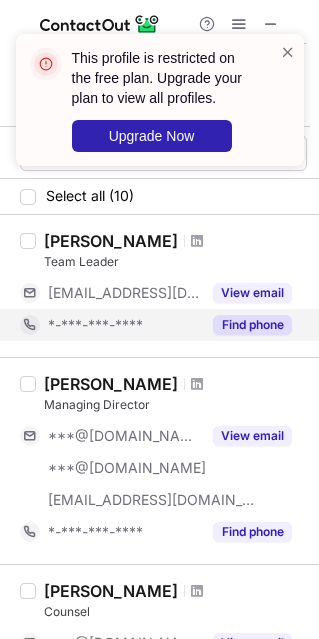 click on "[PERSON_NAME]" at bounding box center (111, 241) 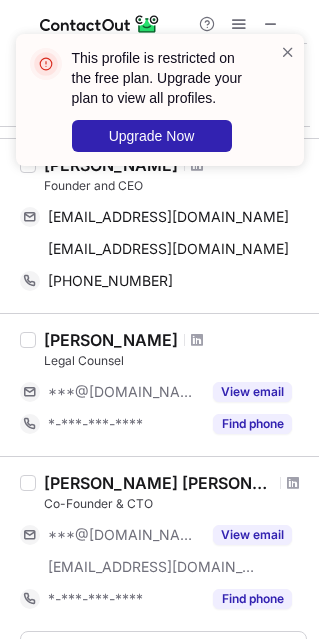 scroll, scrollTop: 1303, scrollLeft: 0, axis: vertical 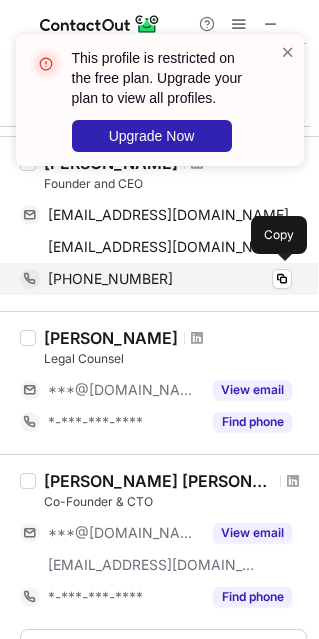 click on "[PHONE_NUMBER]" at bounding box center [170, 279] 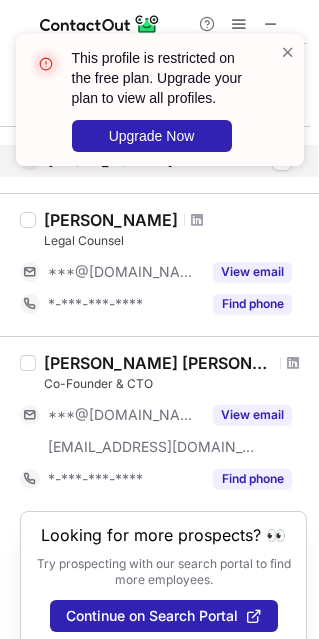 scroll, scrollTop: 1441, scrollLeft: 0, axis: vertical 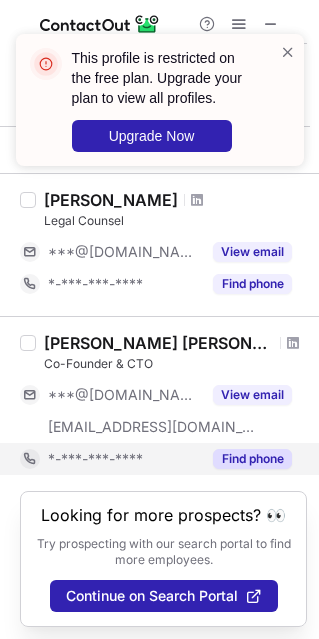 click on "Find phone" at bounding box center [252, 459] 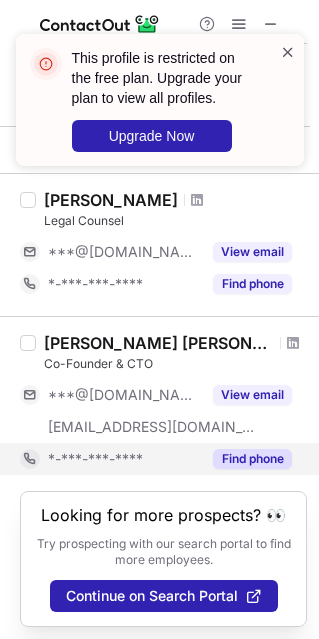click at bounding box center (288, 52) 